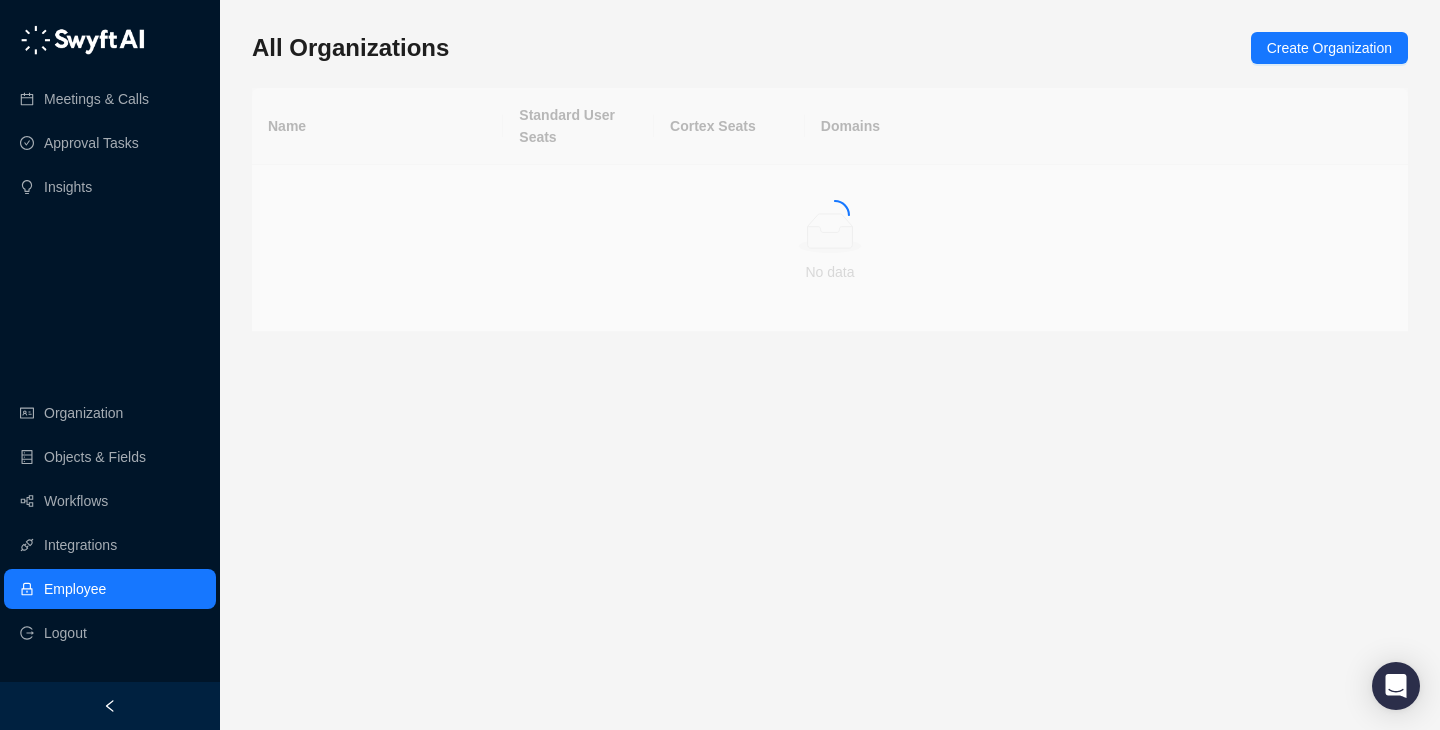 scroll, scrollTop: 0, scrollLeft: 0, axis: both 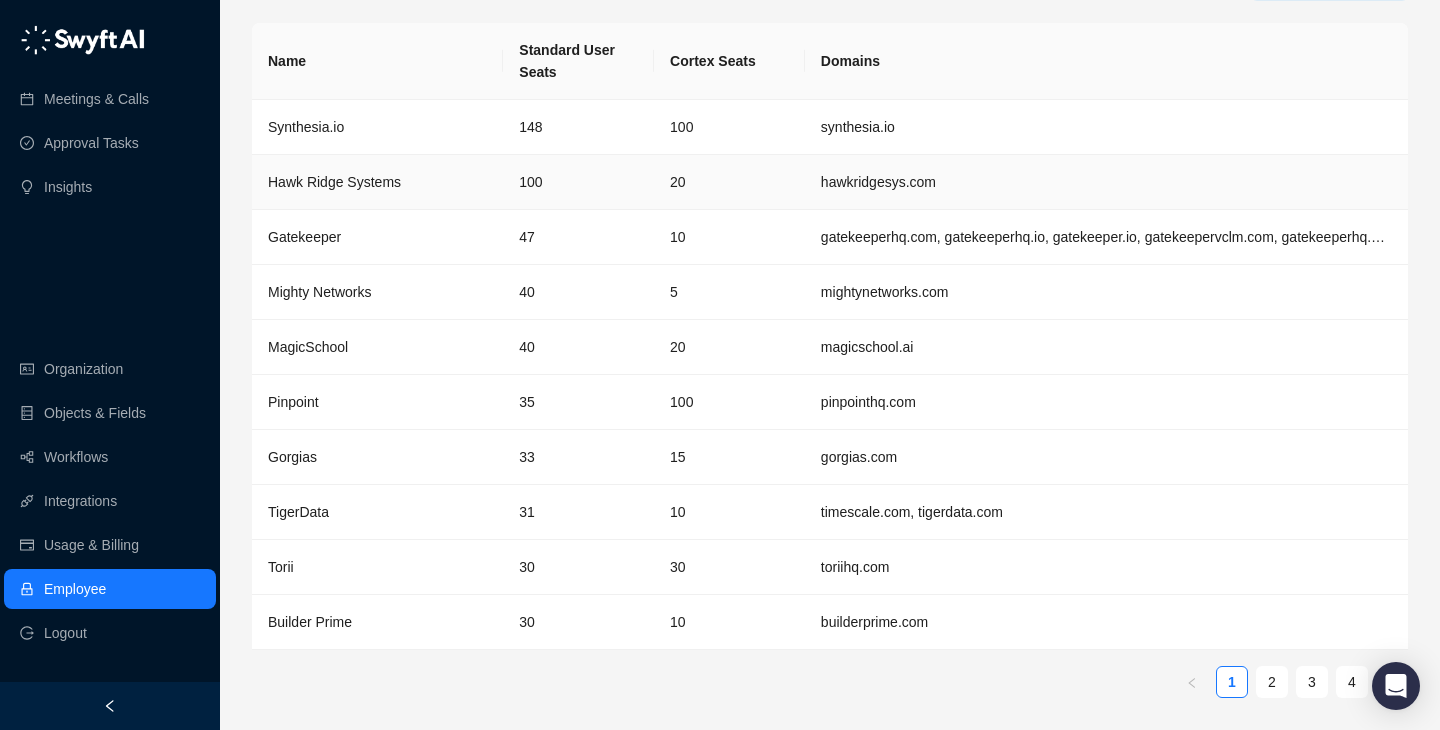 click on "Hawk Ridge Systems" at bounding box center [334, 182] 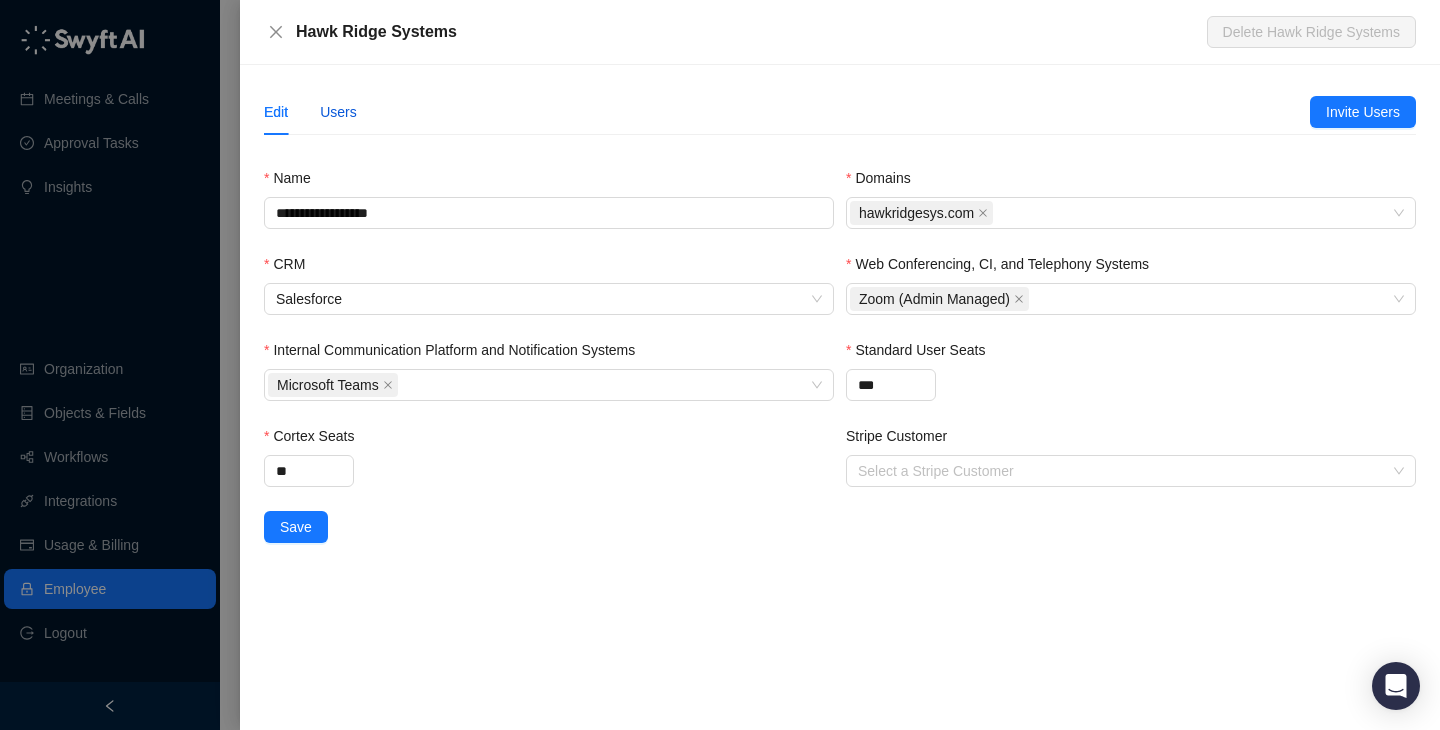 click on "Users" at bounding box center [338, 112] 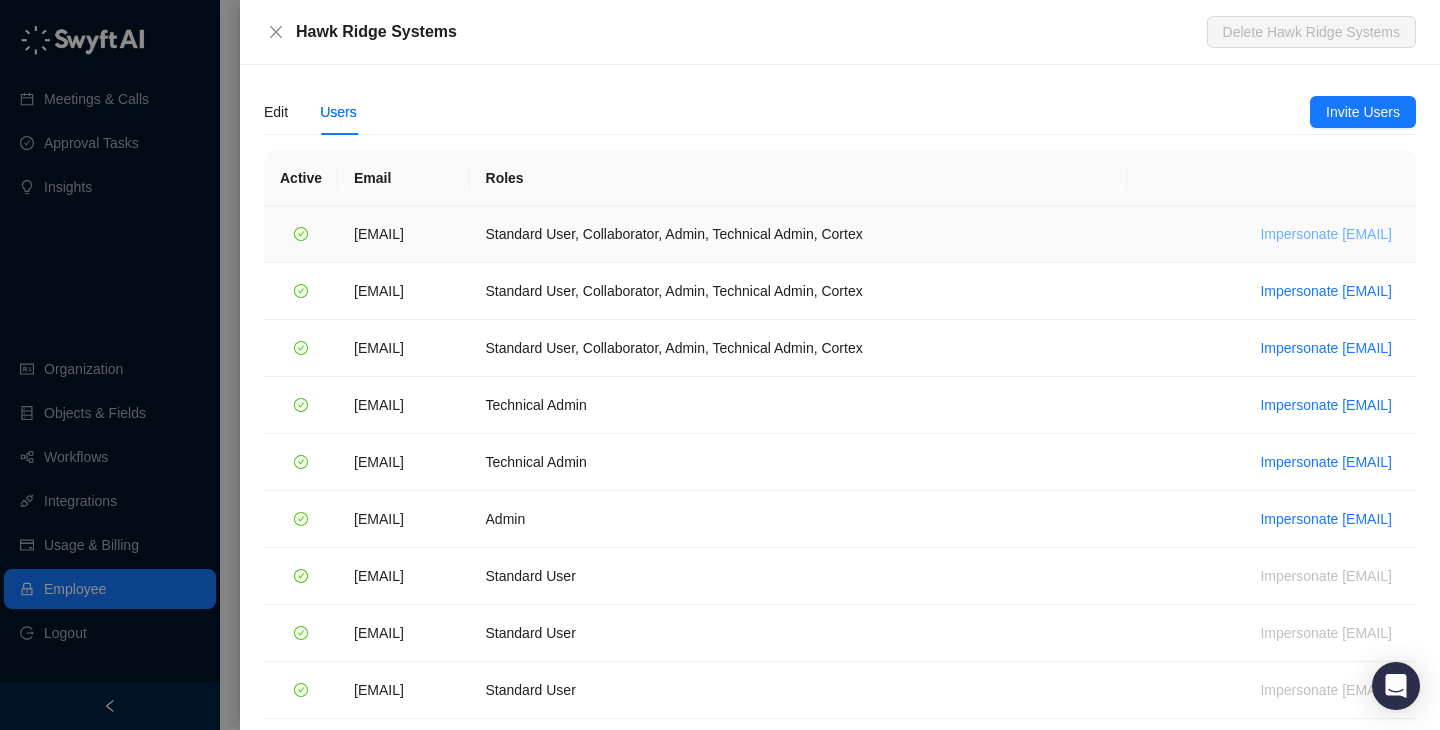 click on "Impersonate [EMAIL]" at bounding box center (1326, 234) 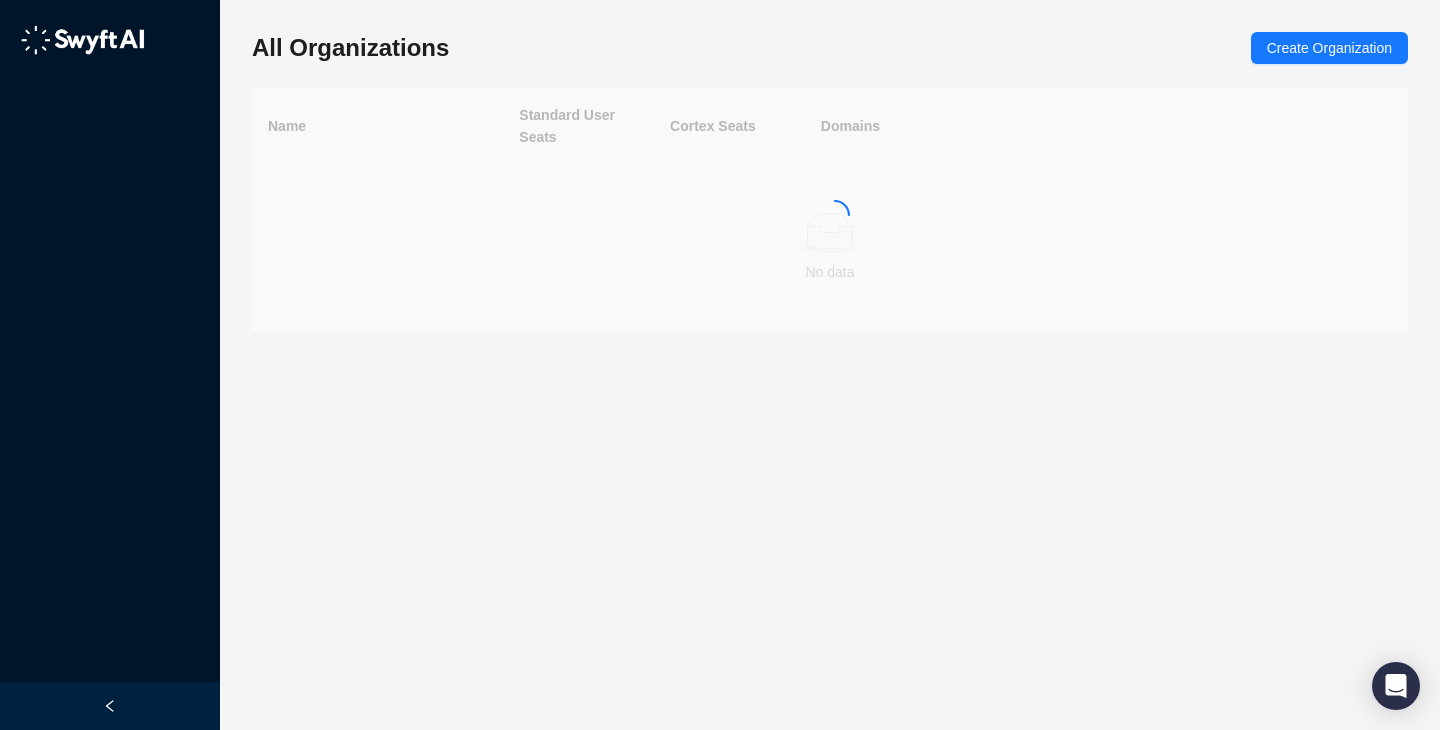 scroll, scrollTop: 0, scrollLeft: 0, axis: both 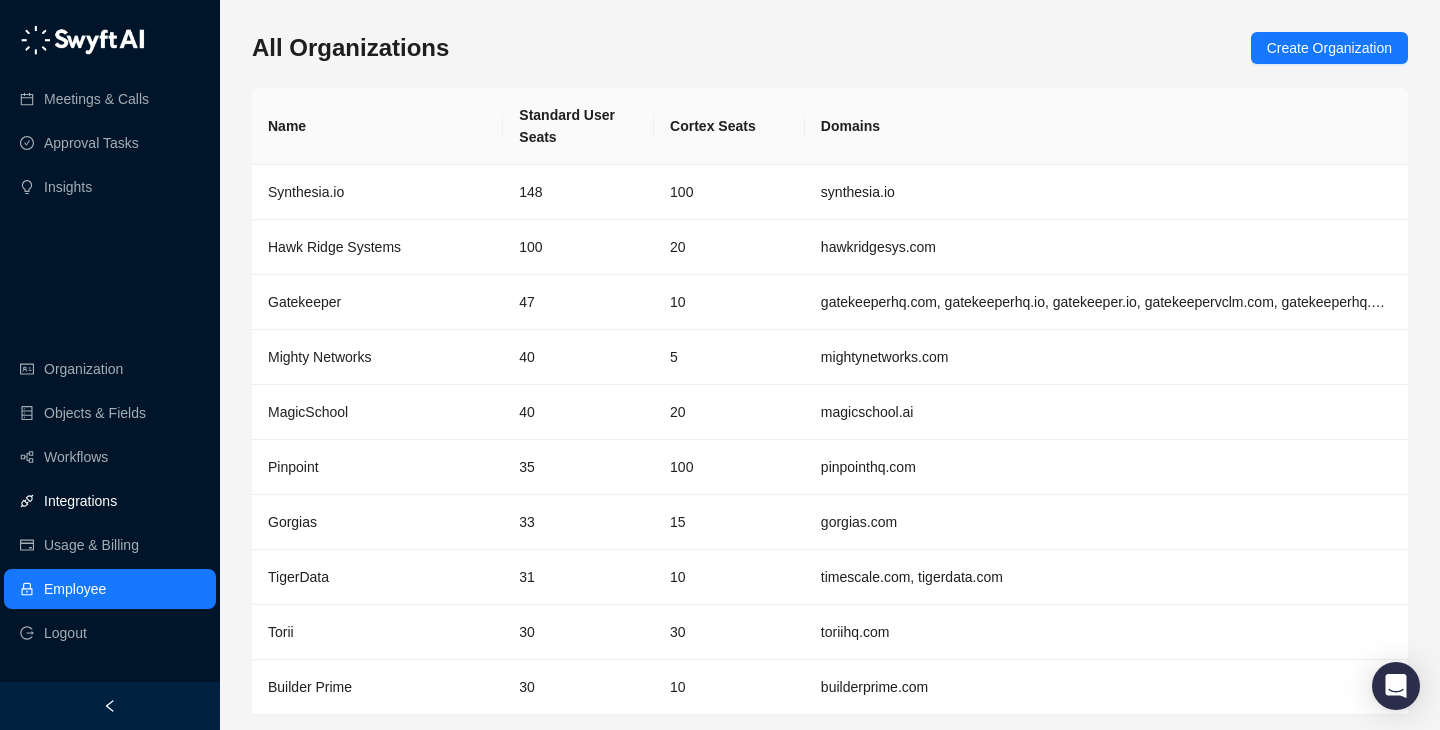 click on "Integrations" at bounding box center (110, 501) 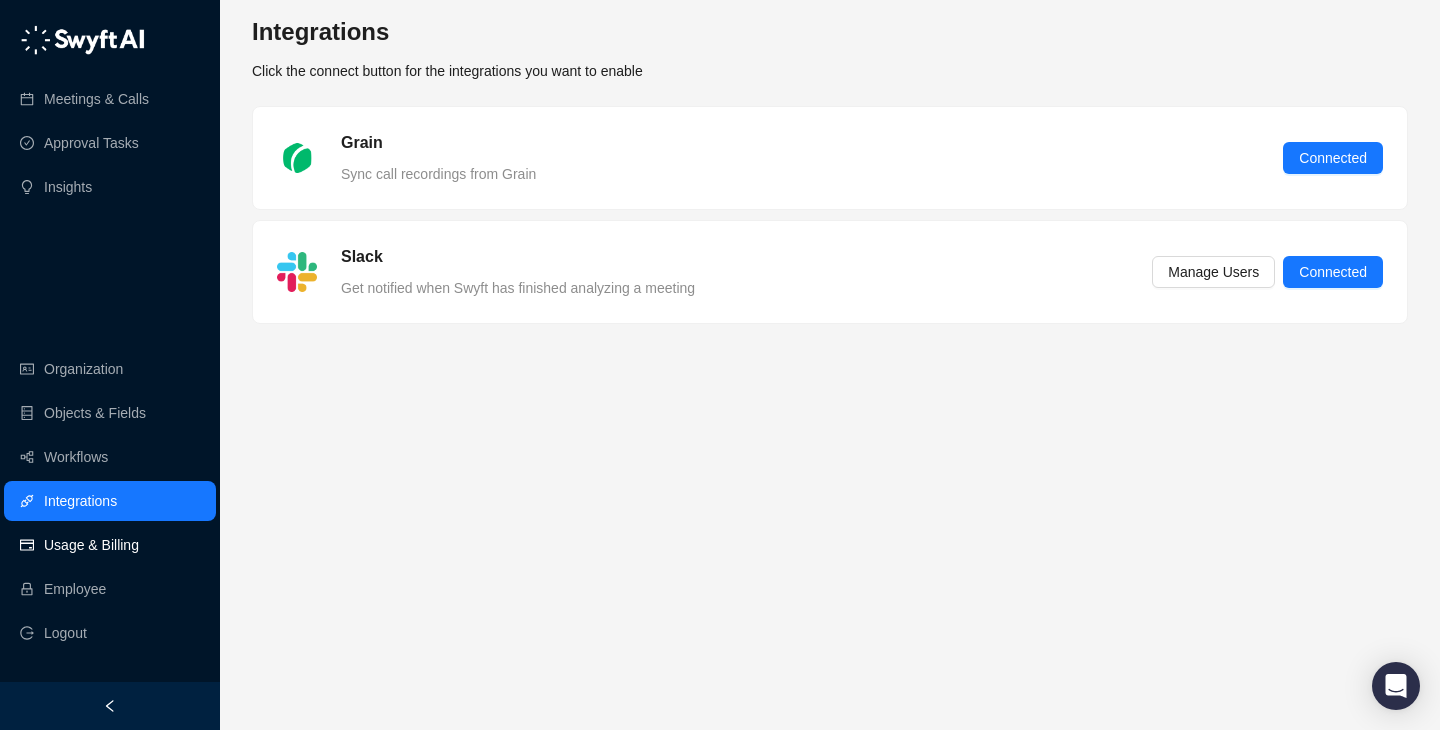 click on "Usage & Billing" at bounding box center (91, 545) 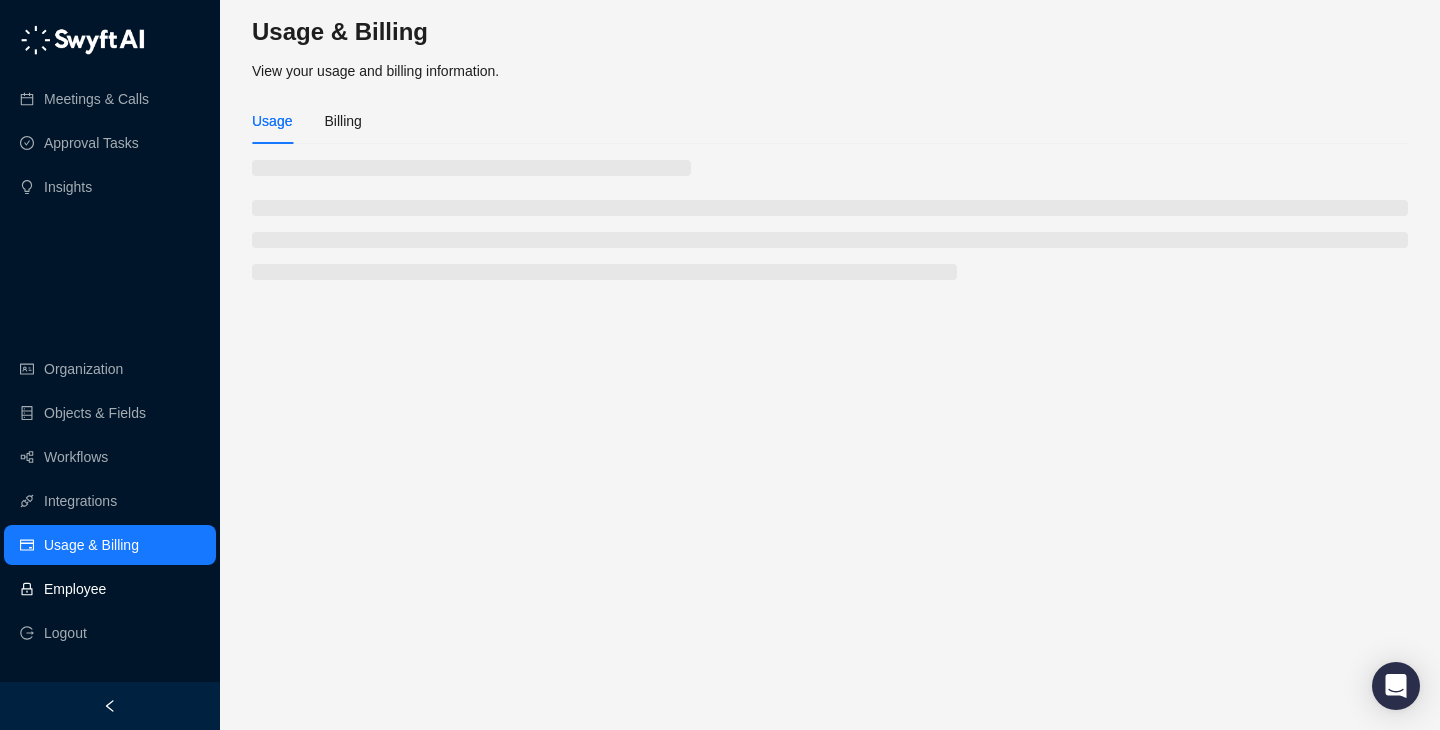 click on "Employee" at bounding box center [110, 589] 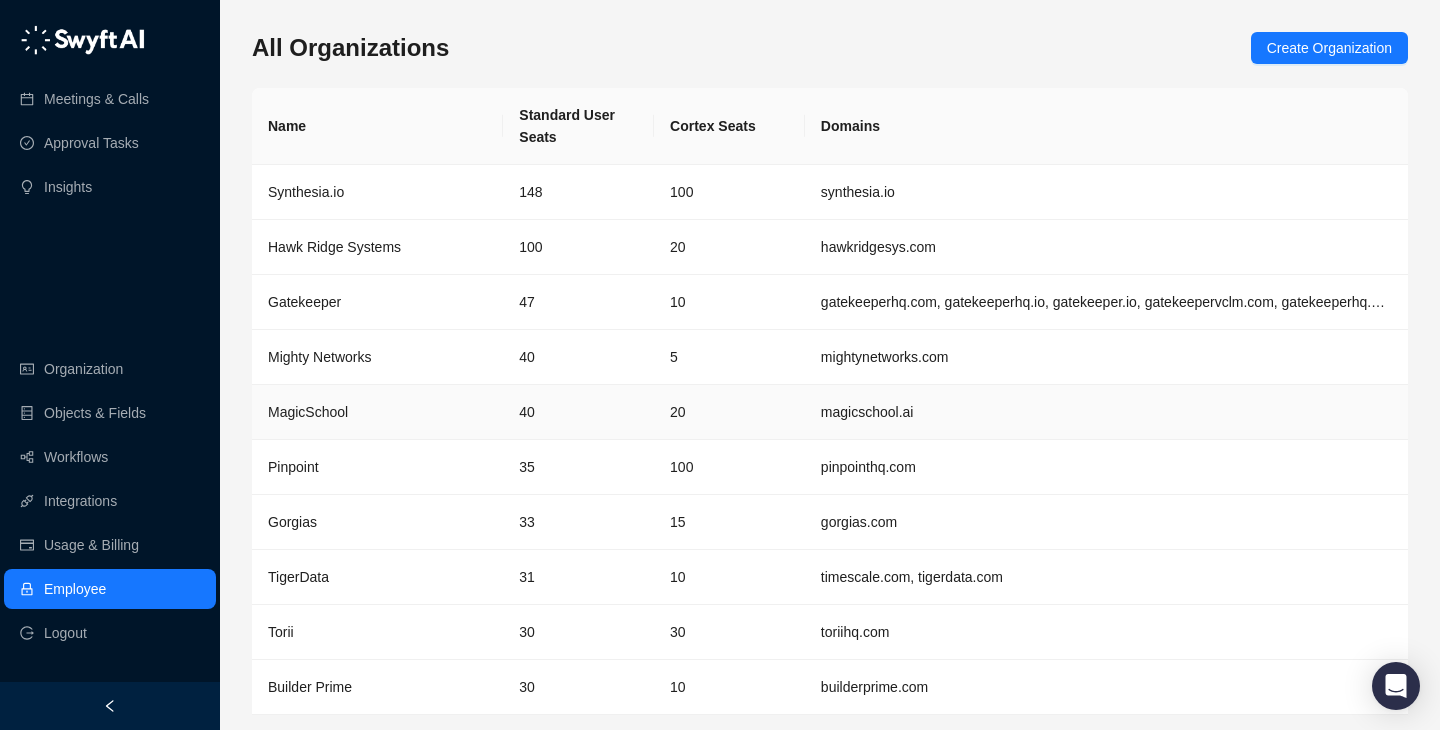 scroll, scrollTop: 65, scrollLeft: 0, axis: vertical 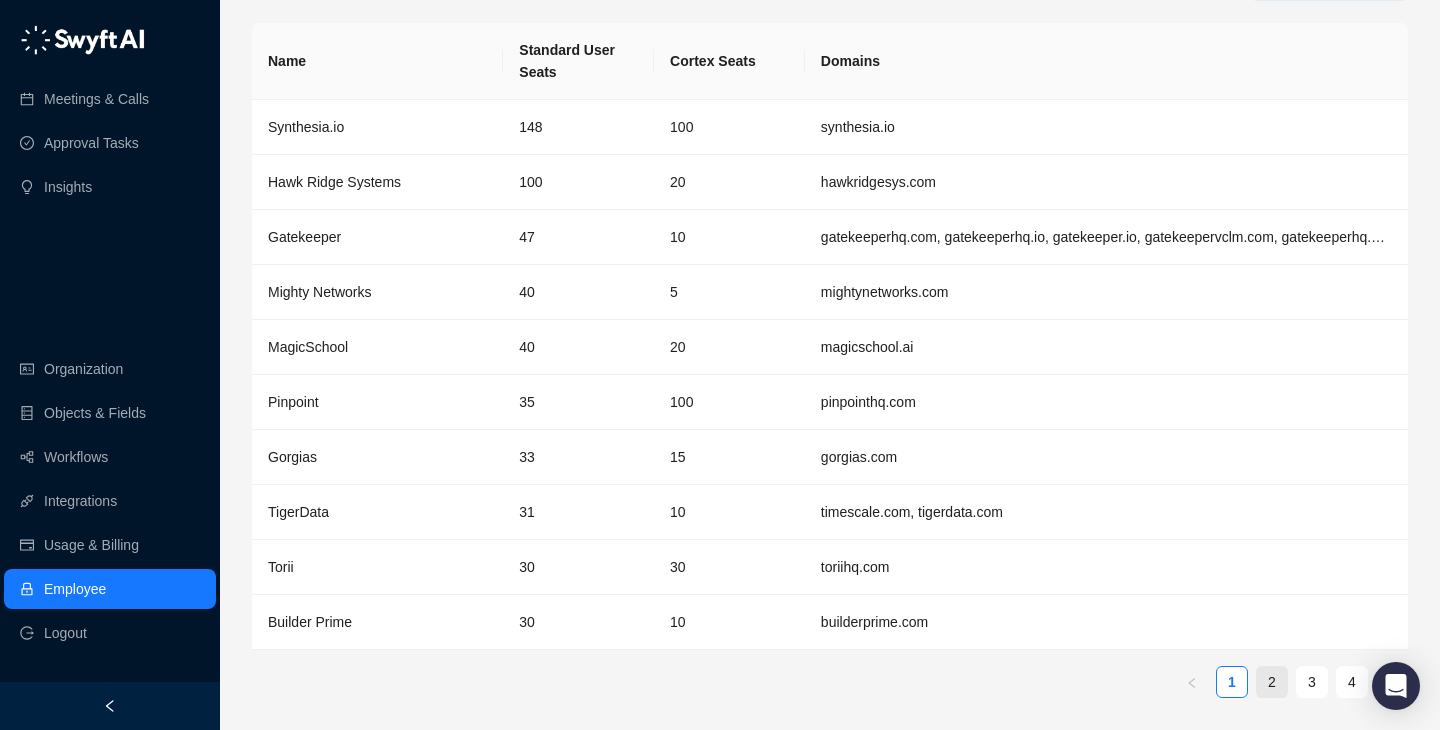 click on "2" at bounding box center [1272, 682] 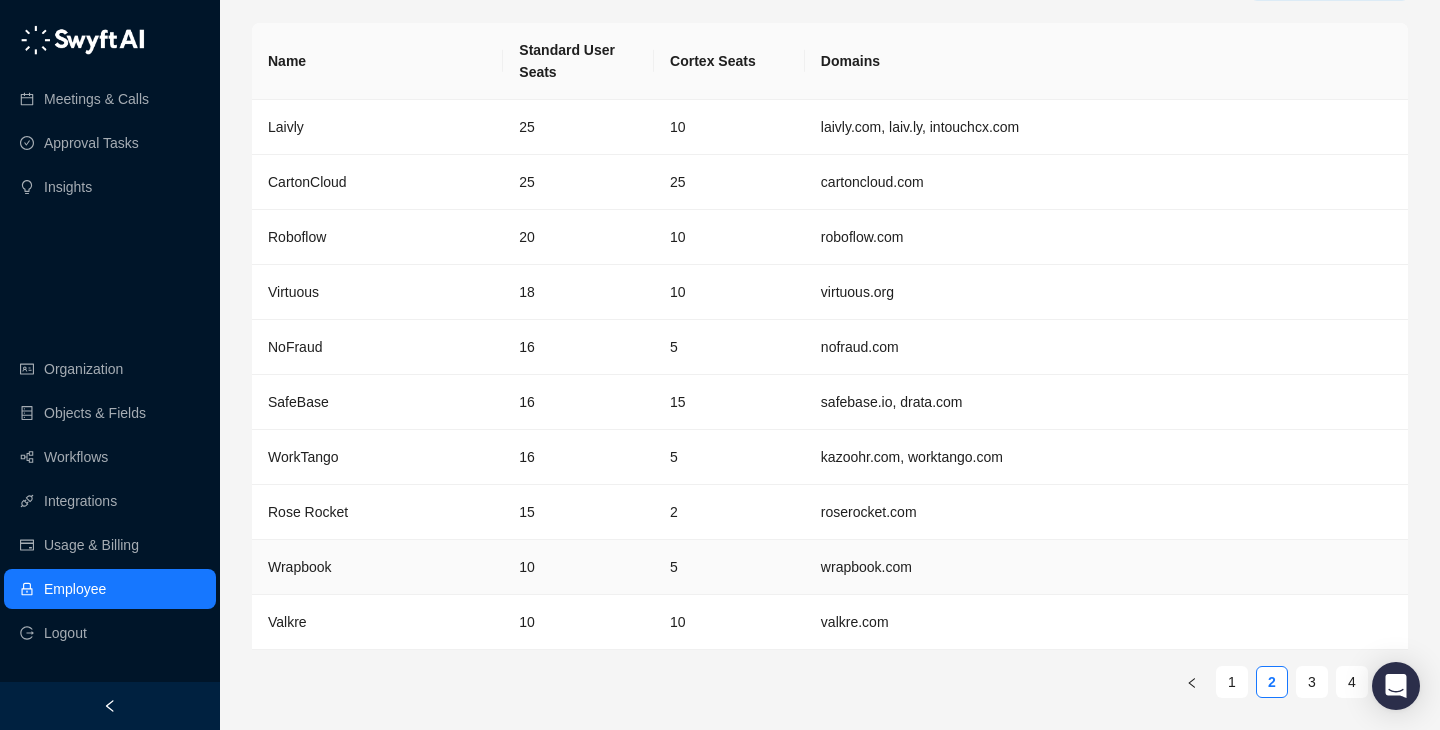 click on "5" at bounding box center [729, 567] 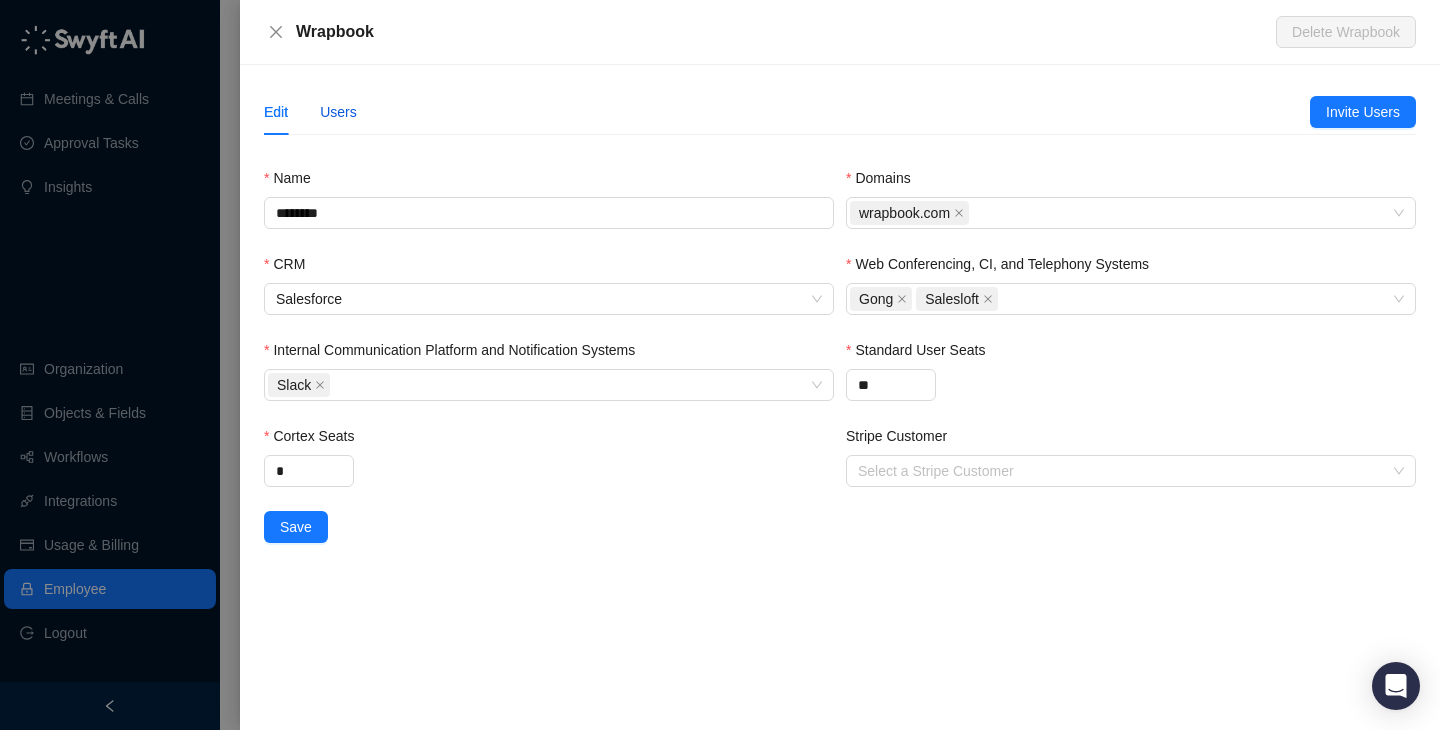 click on "Users" at bounding box center (338, 112) 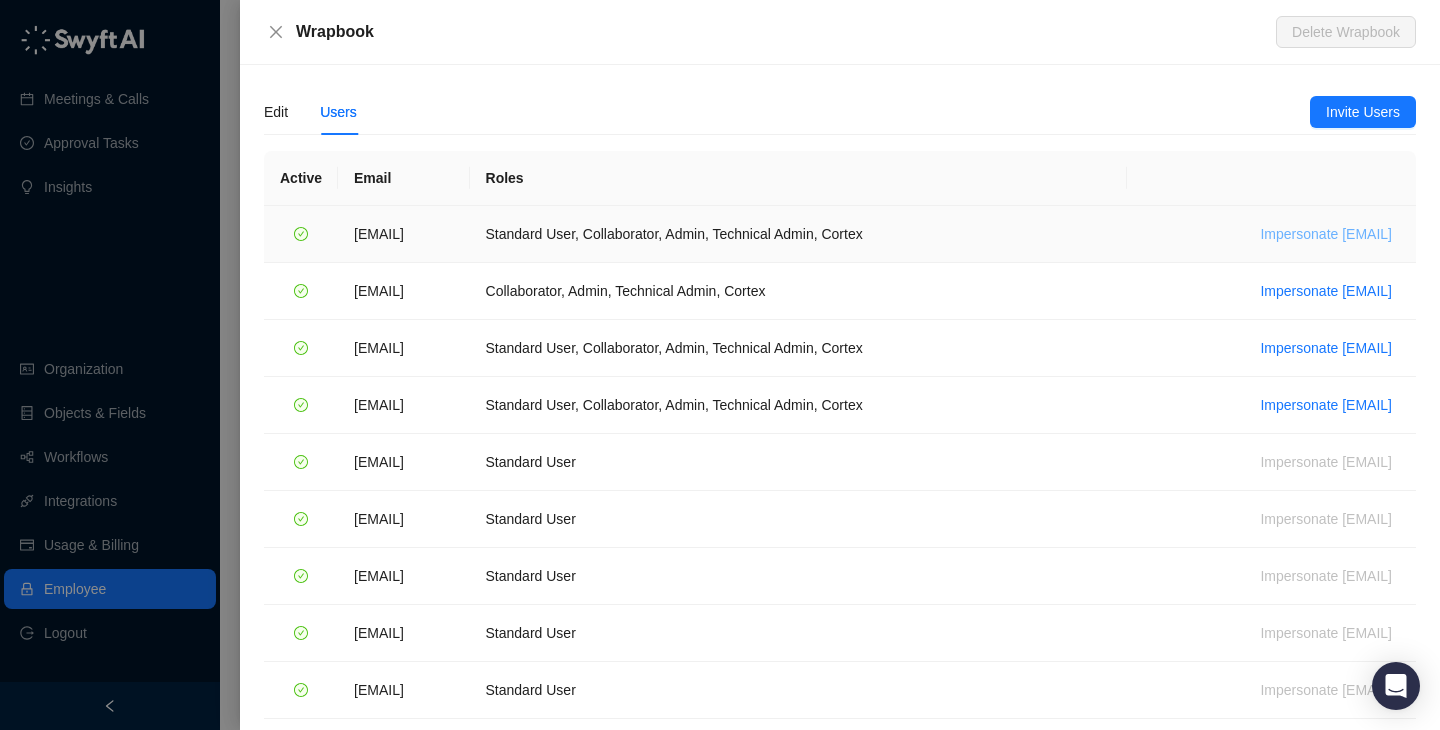 click on "Impersonate jdailey@wrapbook.com" at bounding box center [1326, 234] 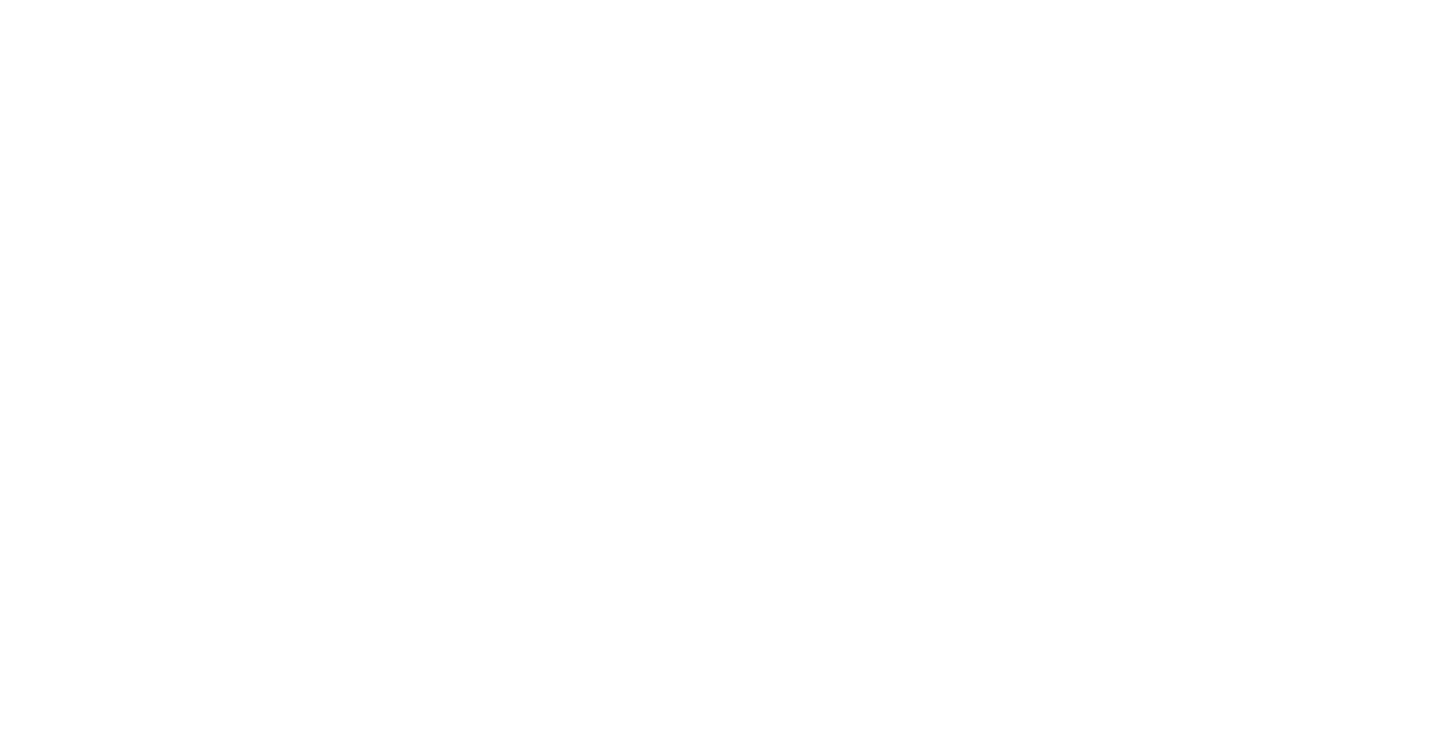 scroll, scrollTop: 0, scrollLeft: 0, axis: both 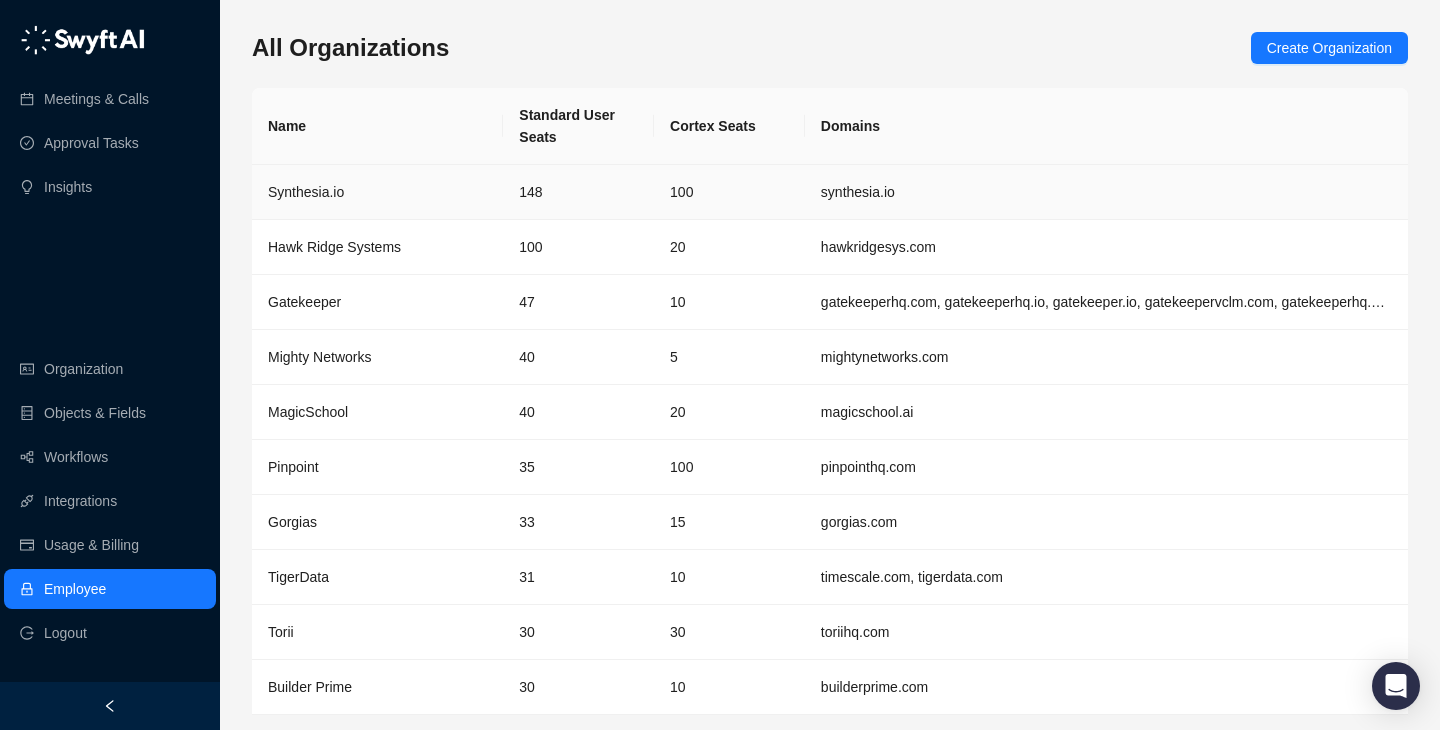 click on "Synthesia.io" at bounding box center [377, 192] 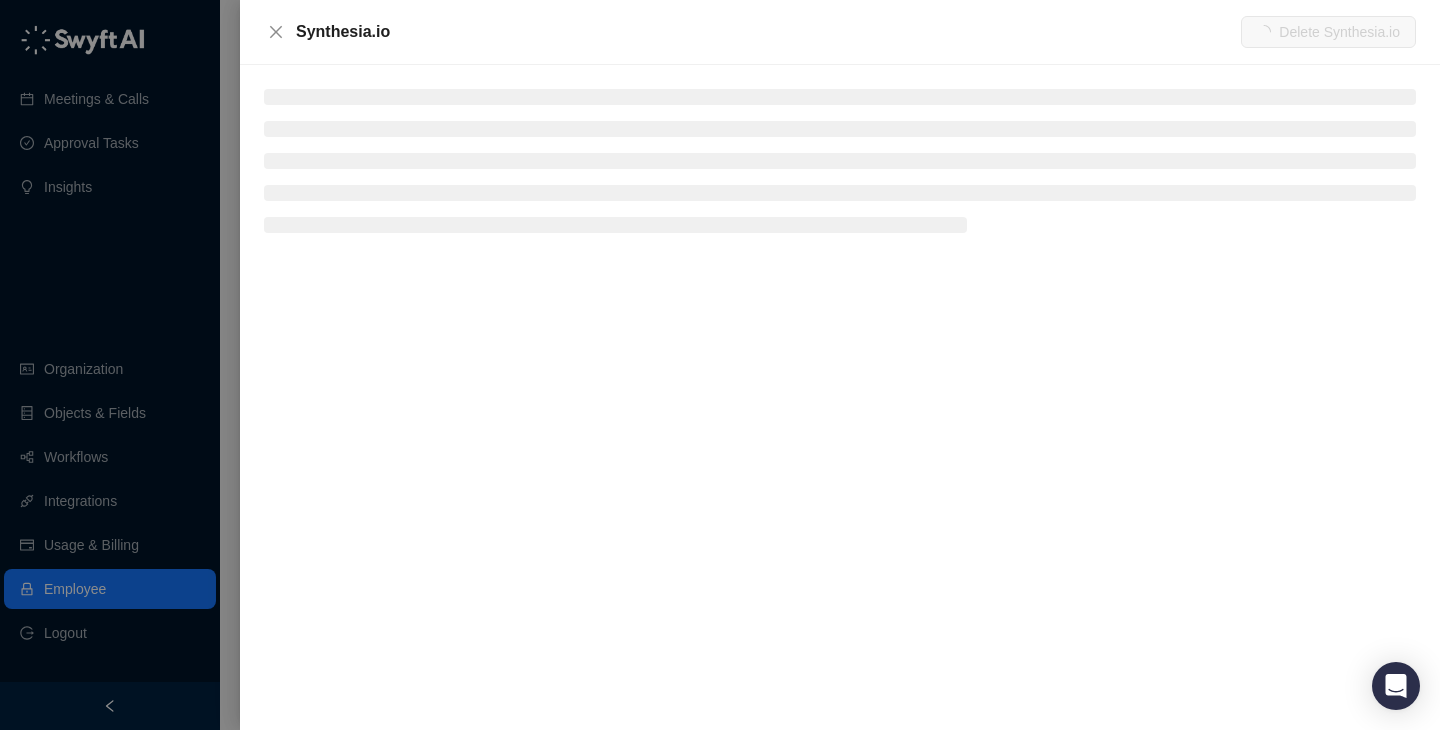 click at bounding box center [720, 365] 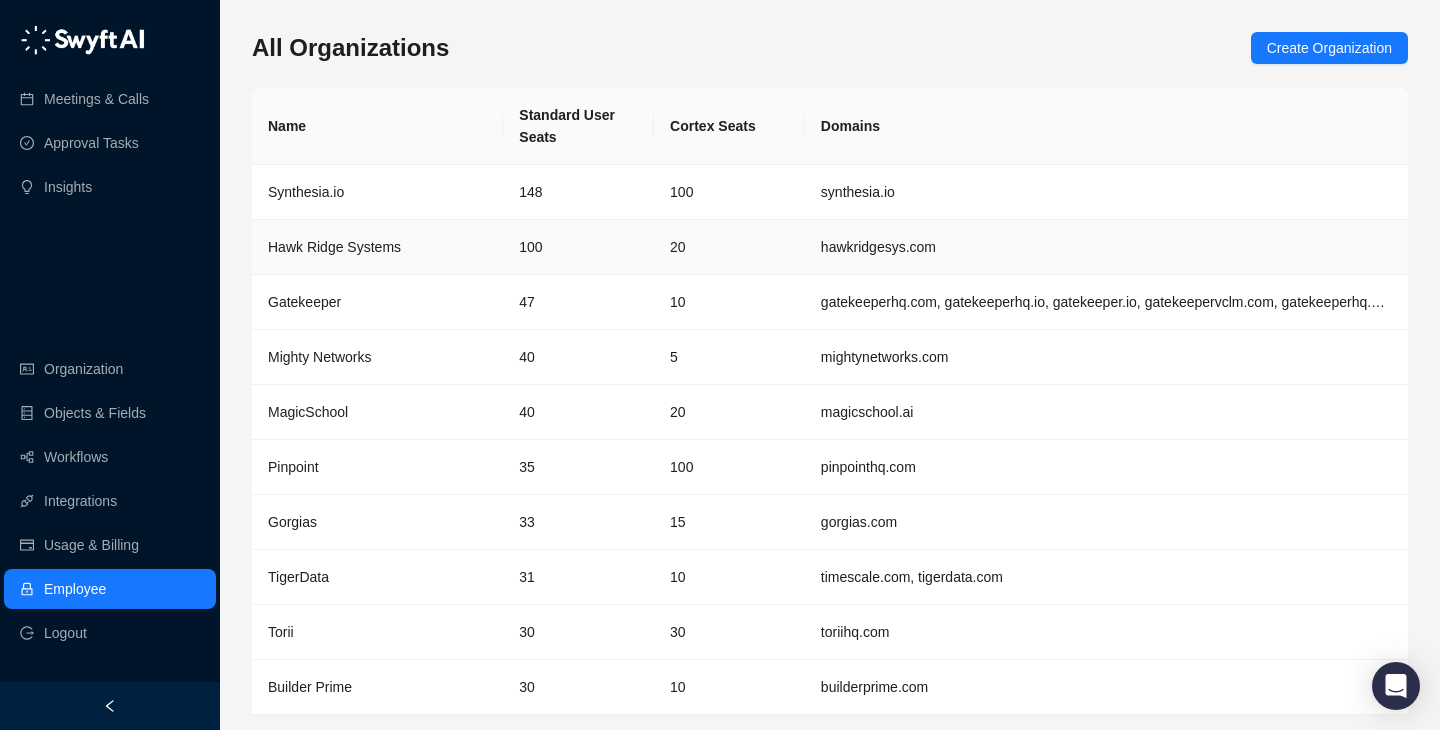 click on "Hawk Ridge Systems" at bounding box center (377, 247) 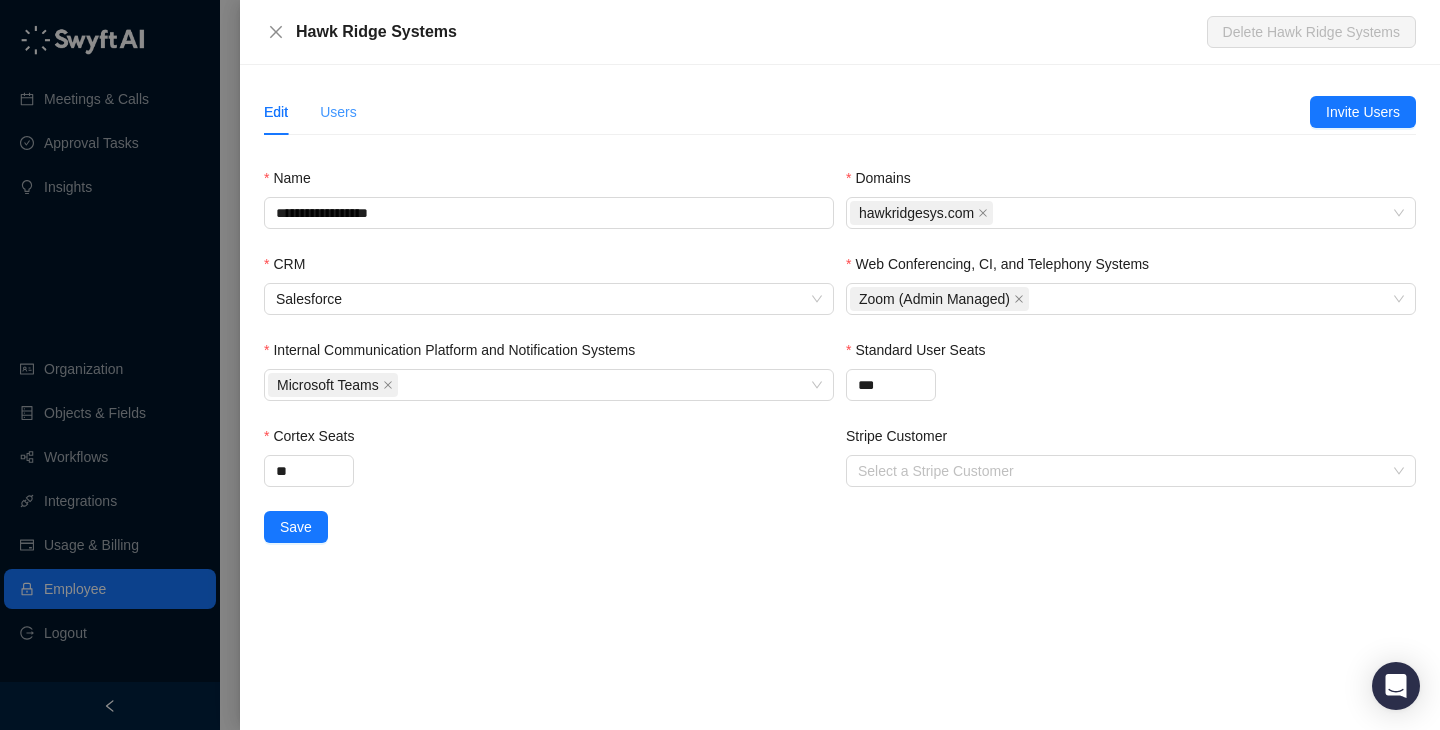 click on "Users" at bounding box center [338, 112] 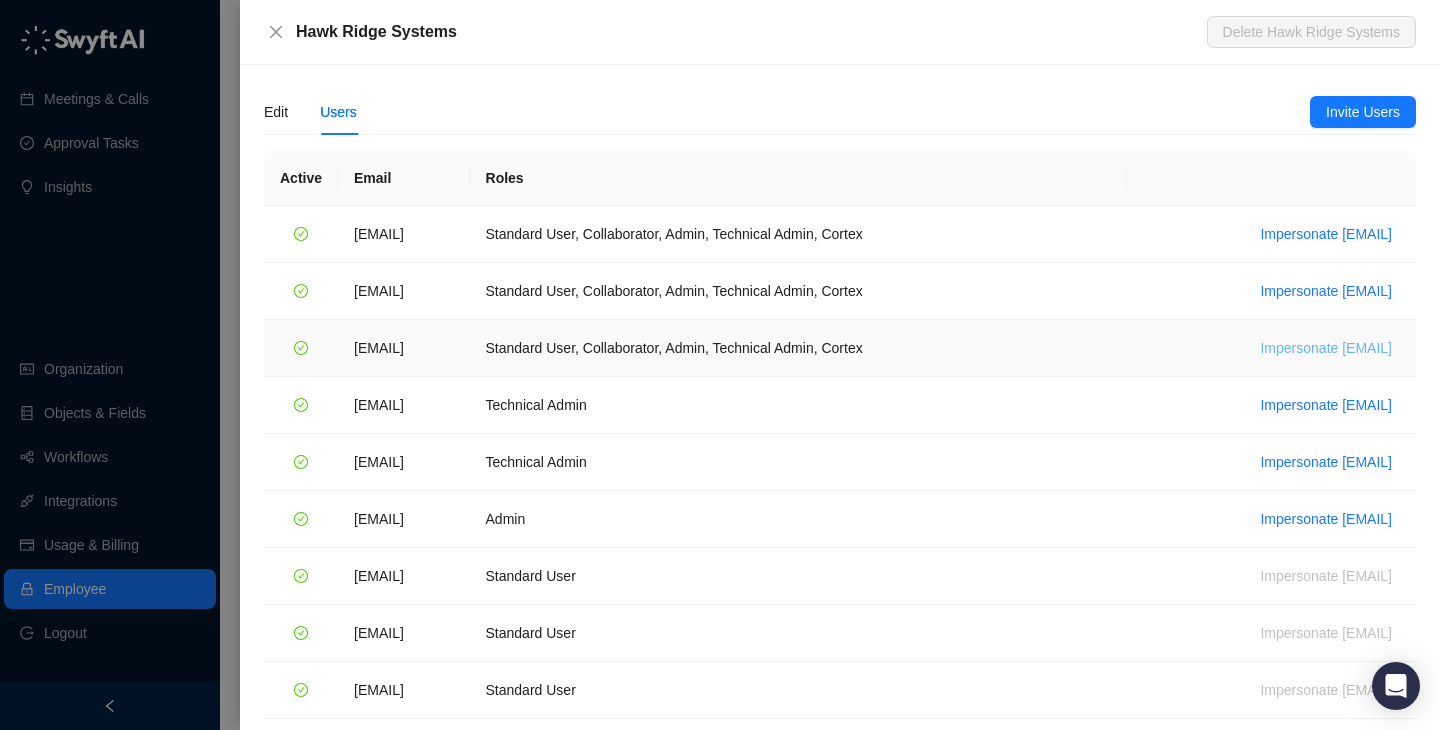 click on "Impersonate [EMAIL]" at bounding box center [1326, 348] 